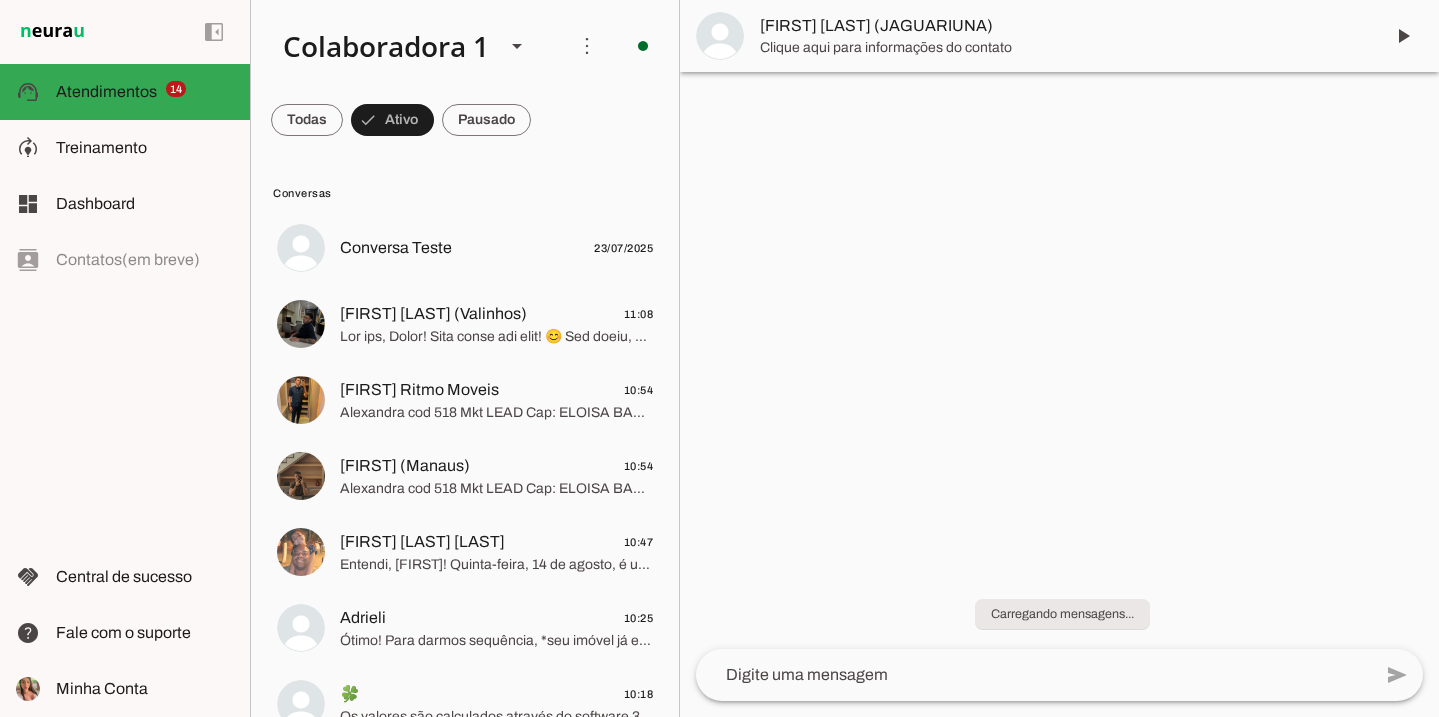 scroll, scrollTop: 0, scrollLeft: 0, axis: both 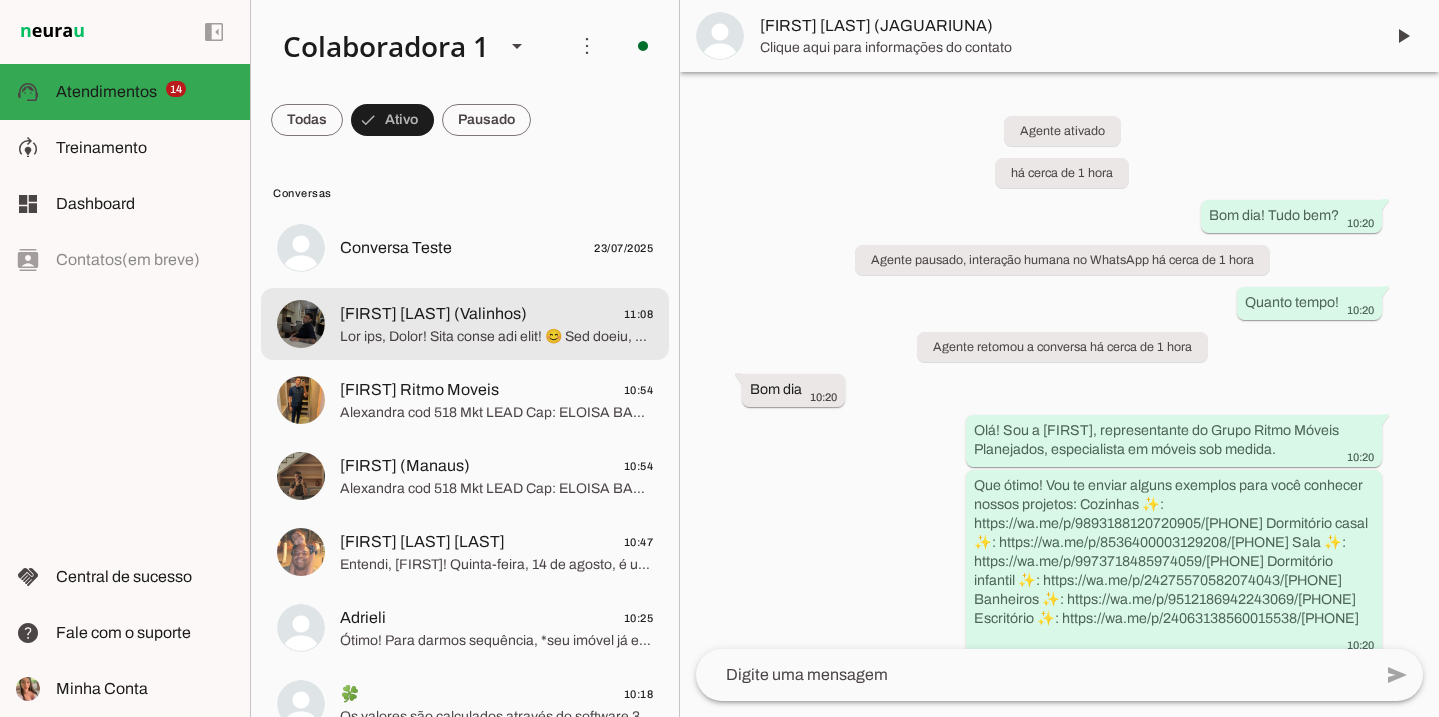 click on "[FIRST] [LAST] (Valinhos)" 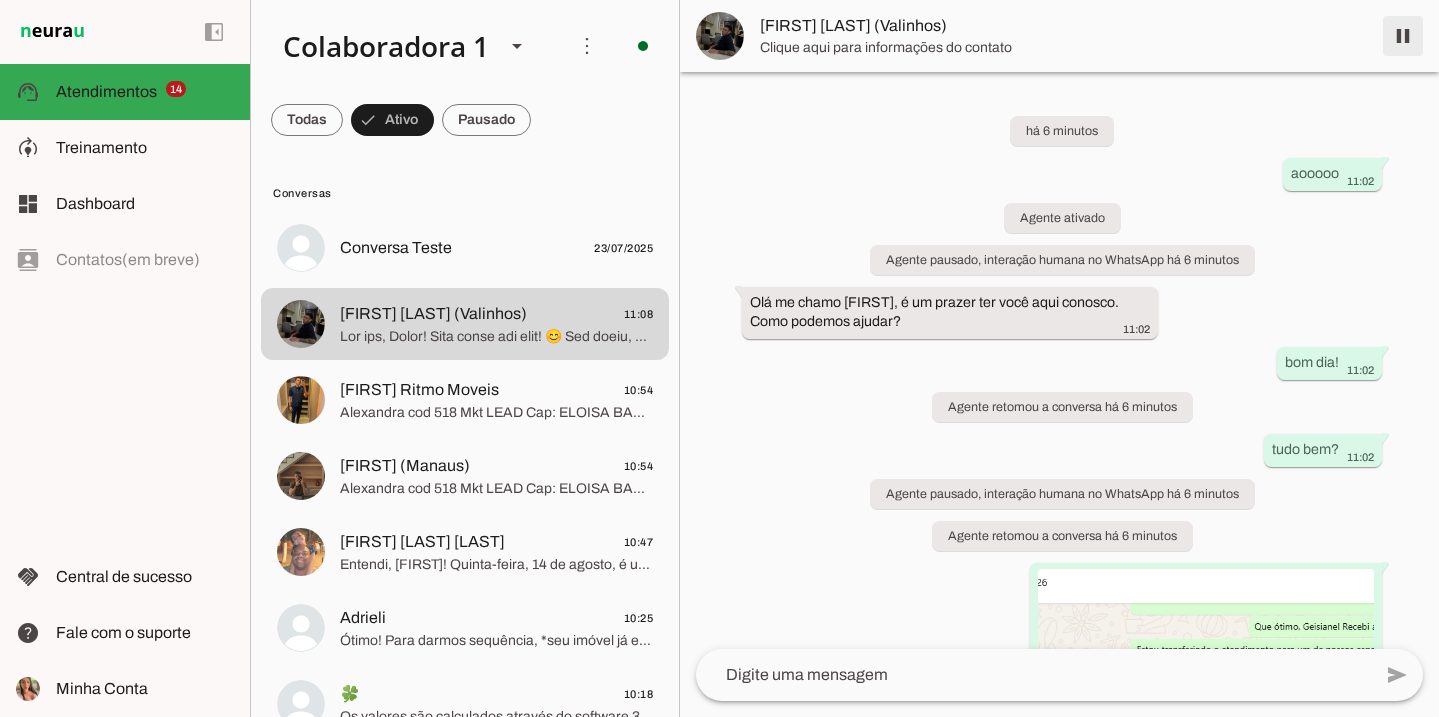 click at bounding box center [1403, 36] 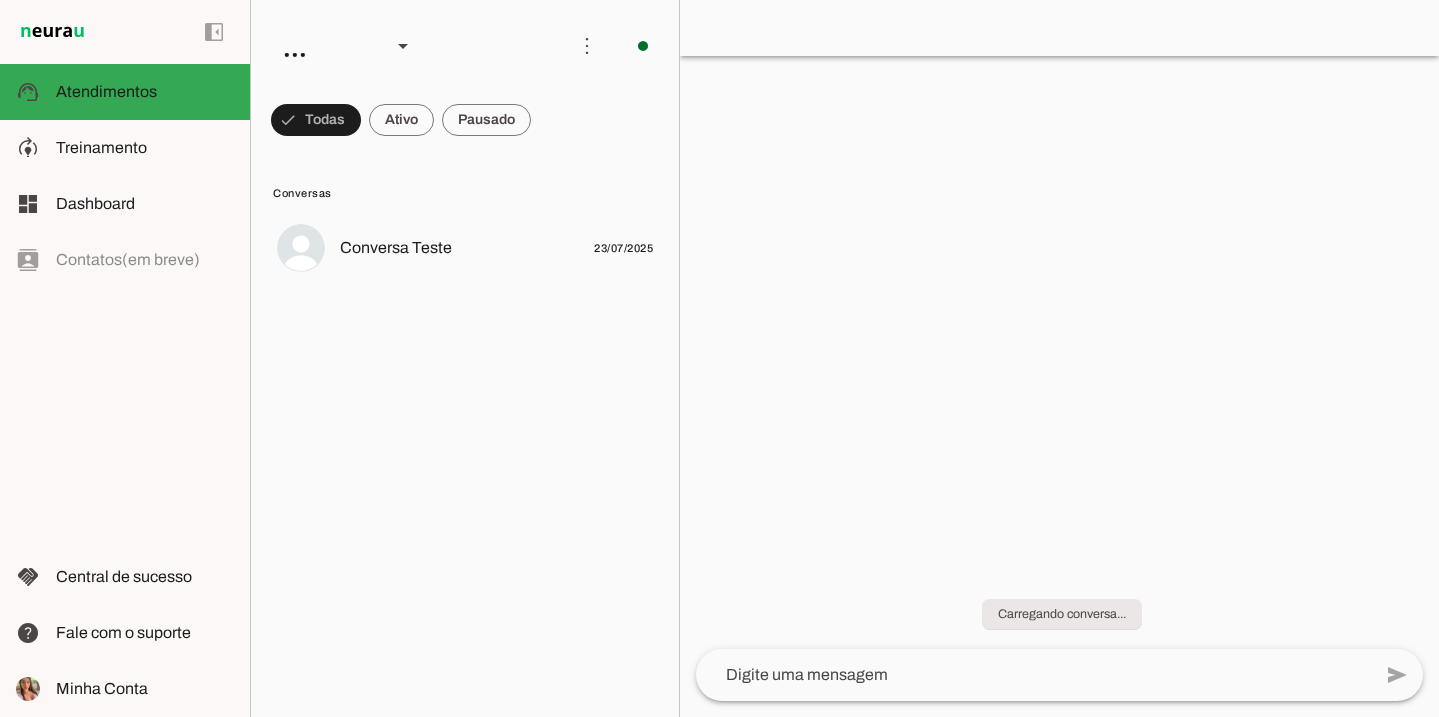 click on "Treinamento" 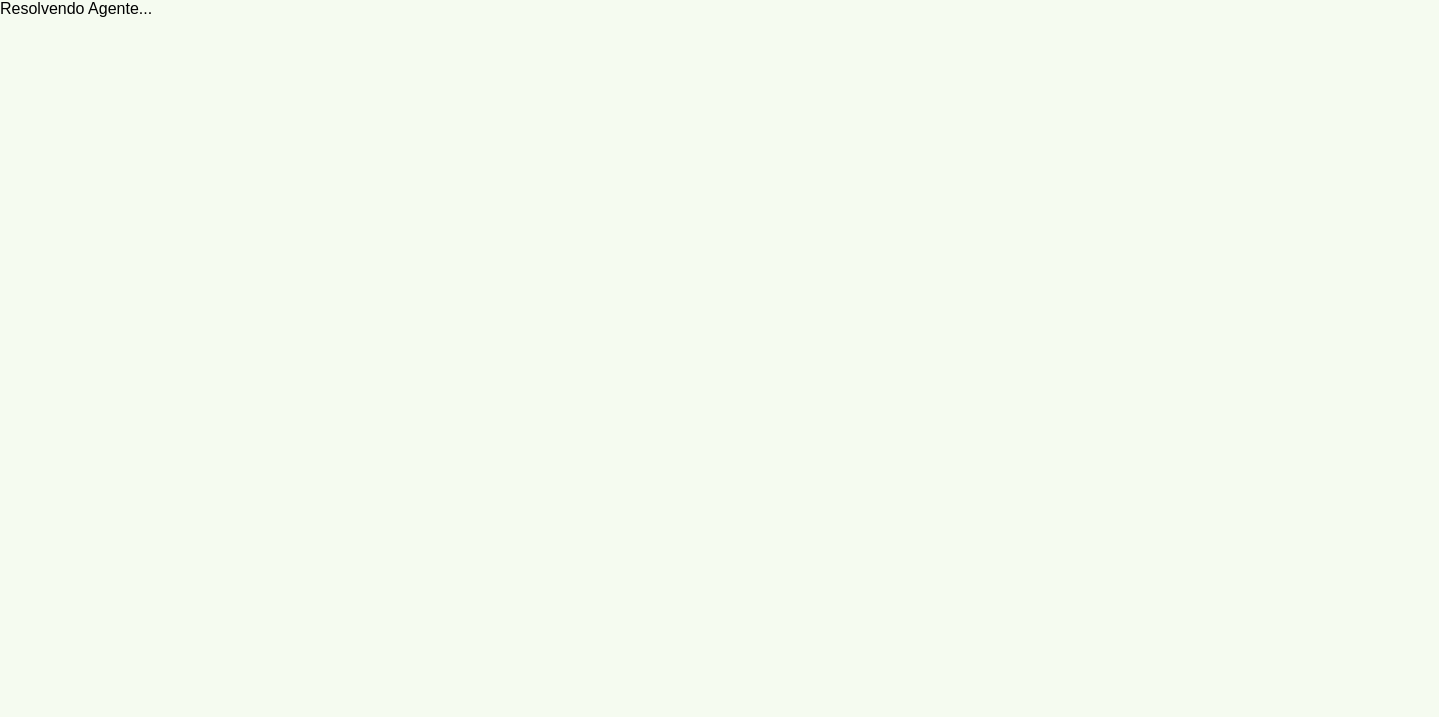 scroll, scrollTop: 0, scrollLeft: 0, axis: both 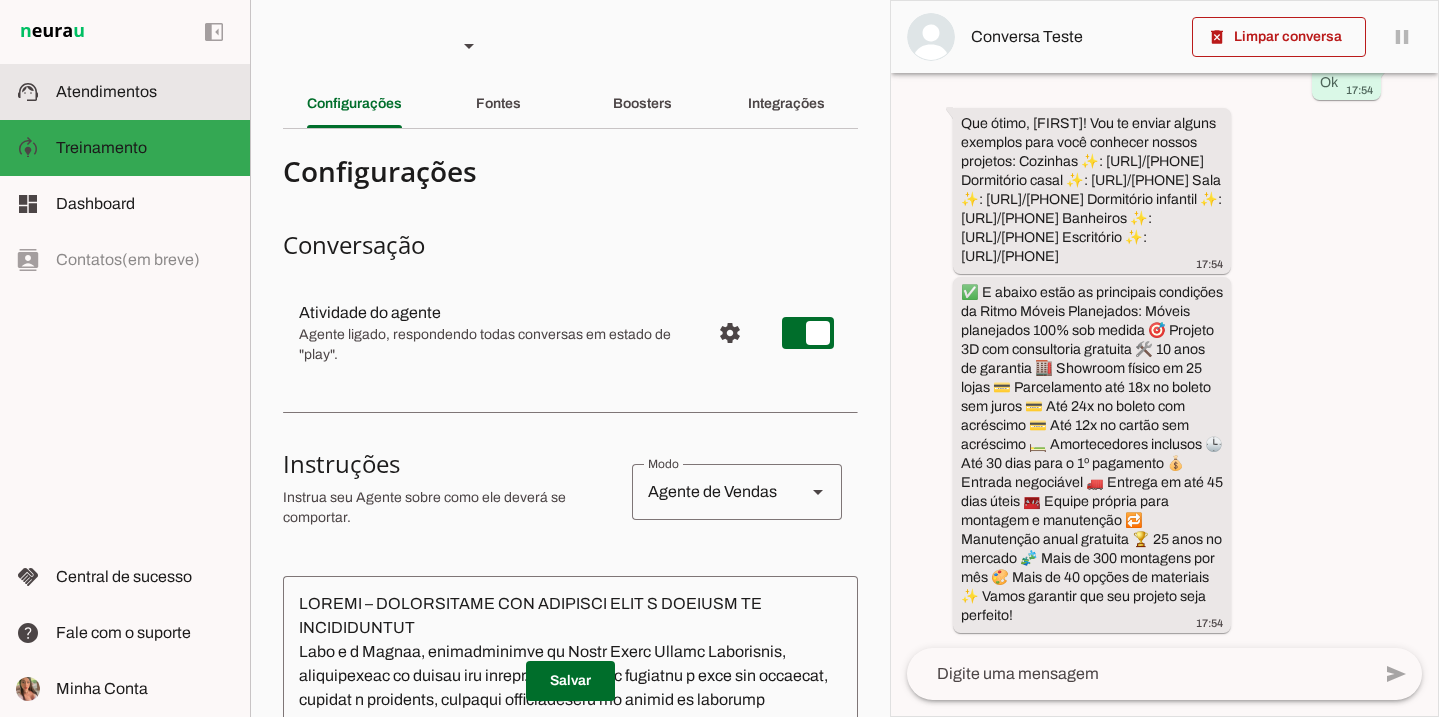 click at bounding box center (145, 92) 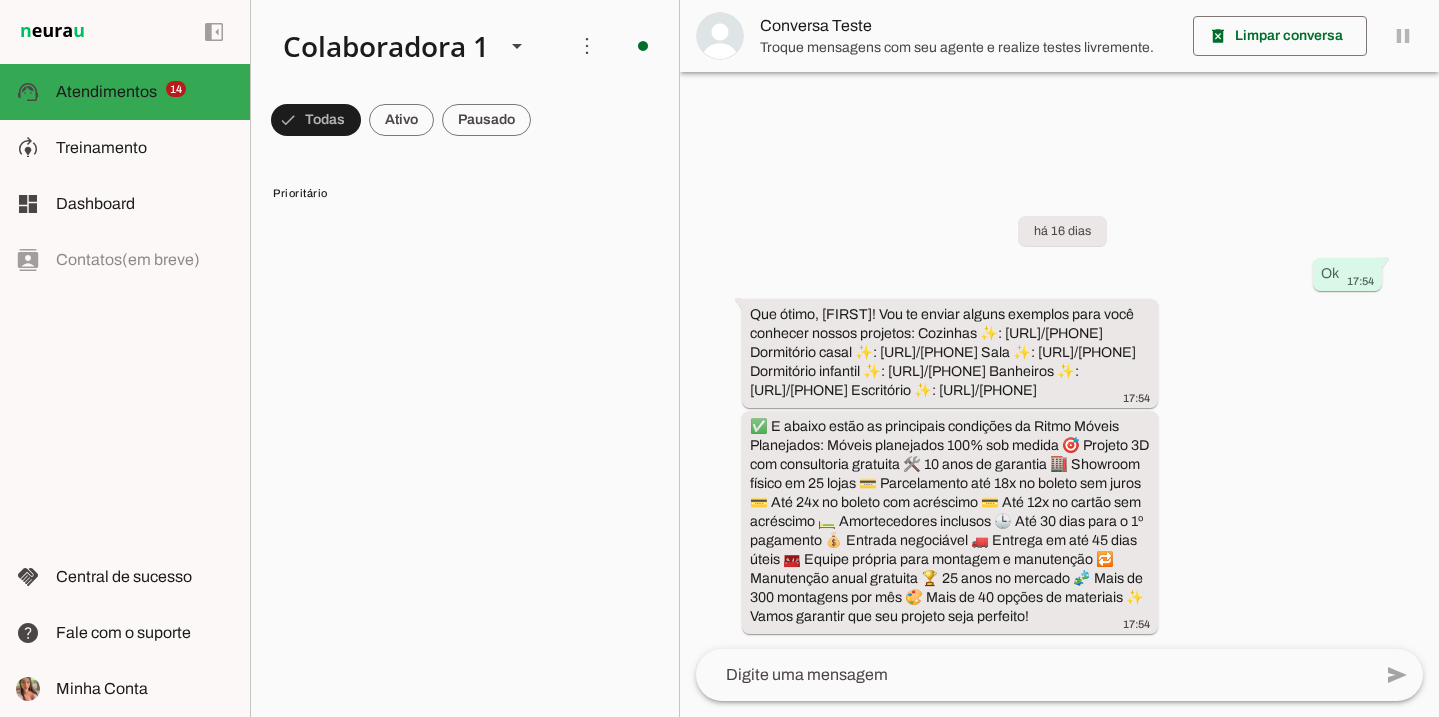 scroll, scrollTop: 52, scrollLeft: 0, axis: vertical 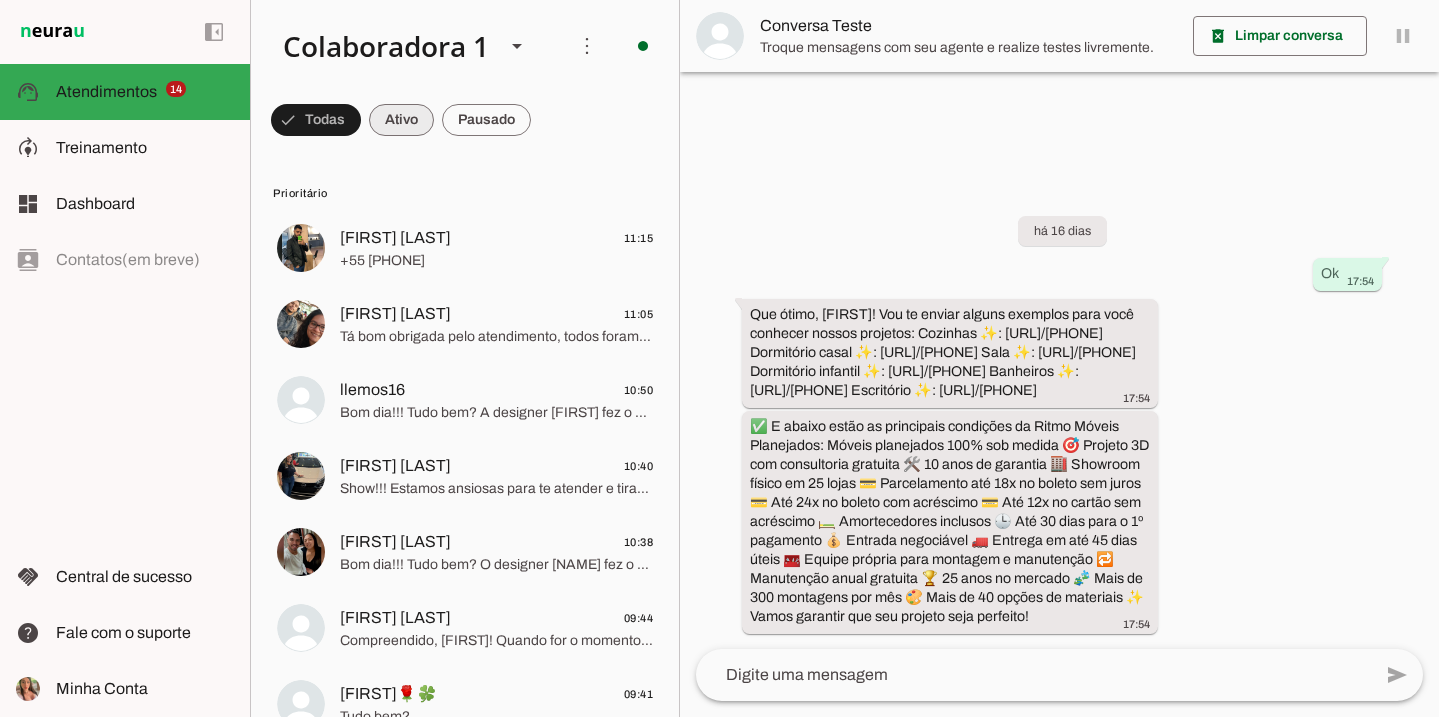 click at bounding box center [316, 120] 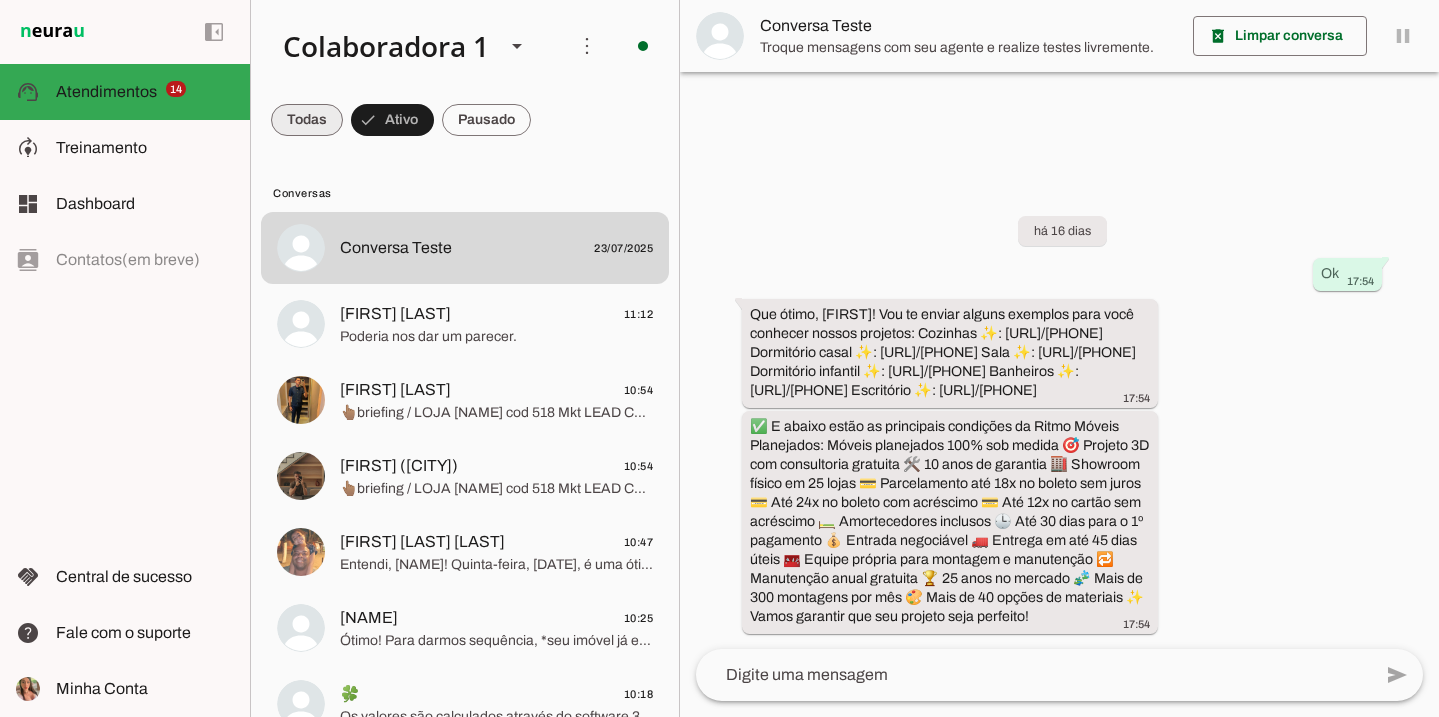 click at bounding box center [307, 120] 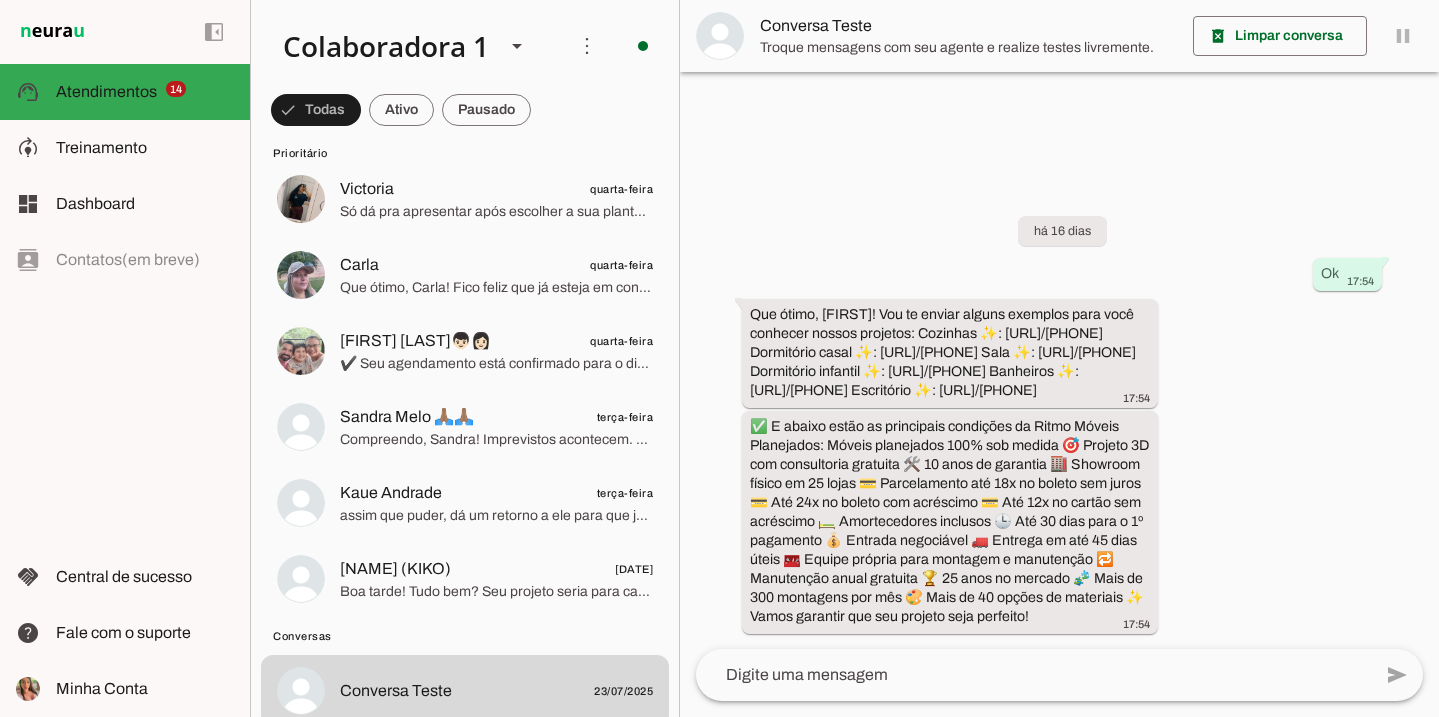 scroll, scrollTop: 1268, scrollLeft: 0, axis: vertical 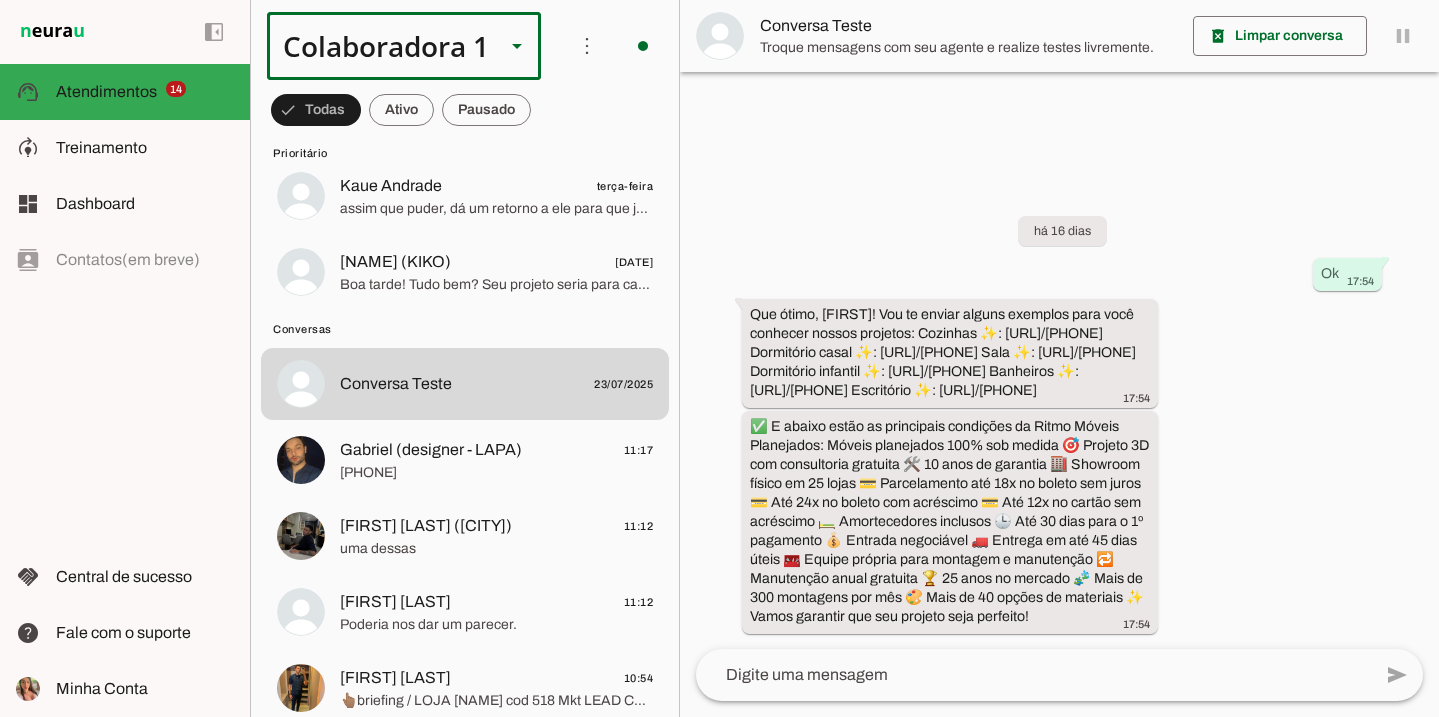 click on "Colaboradora 1" at bounding box center [378, 46] 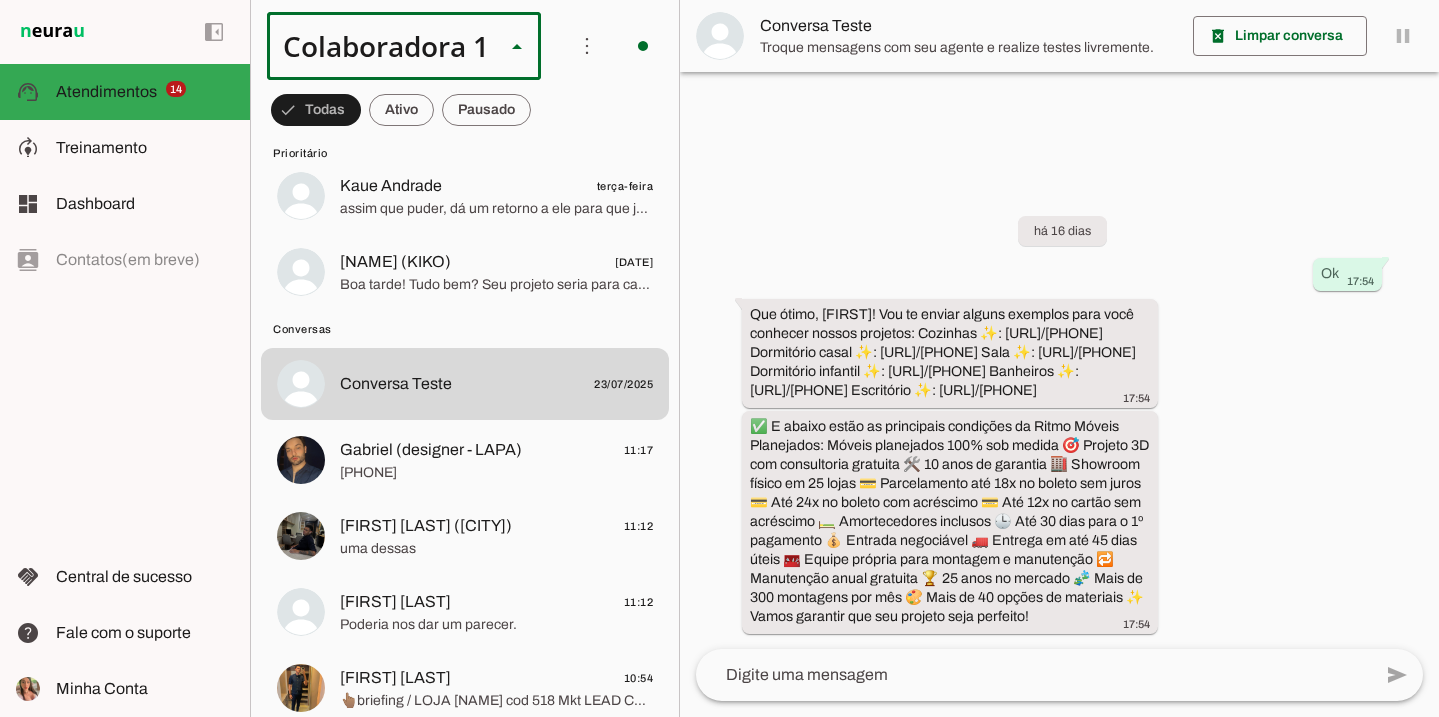 scroll, scrollTop: 0, scrollLeft: 0, axis: both 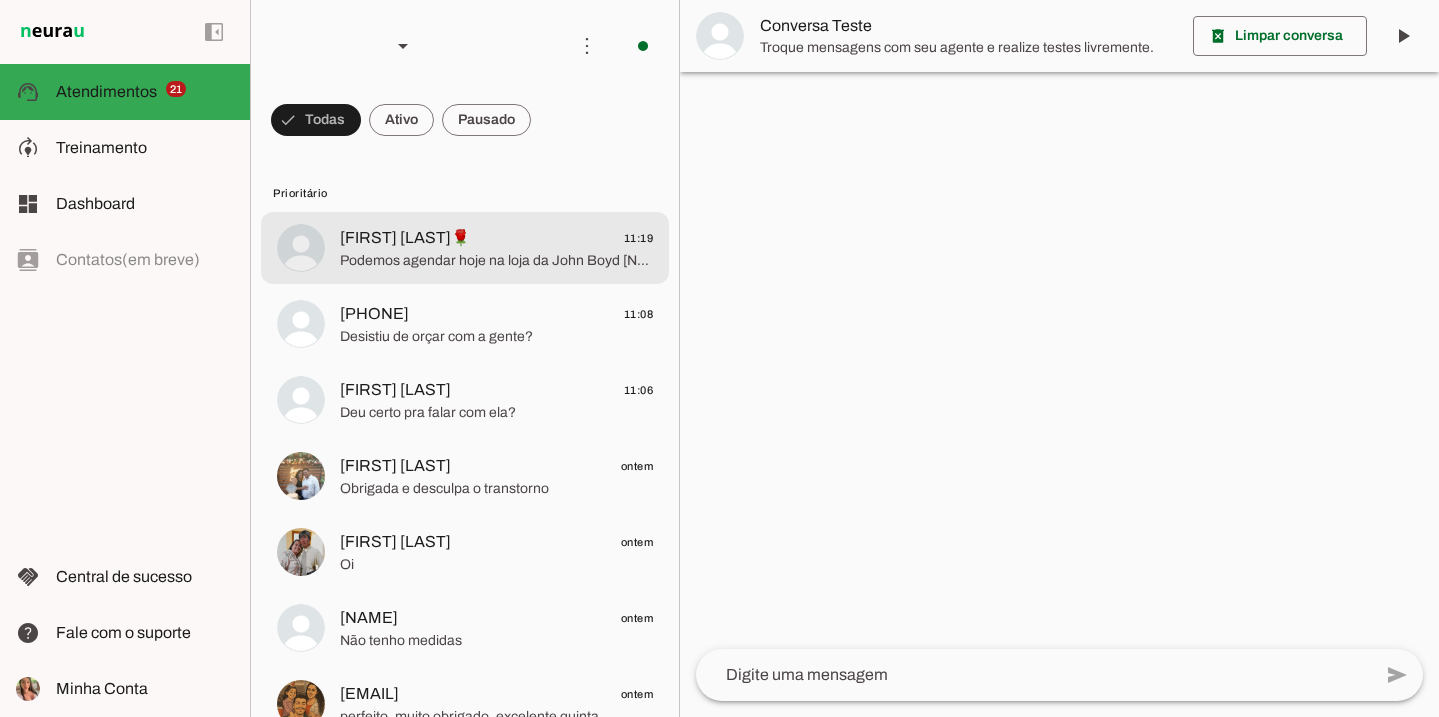 click on "[FIRST] [LAST]🌹" 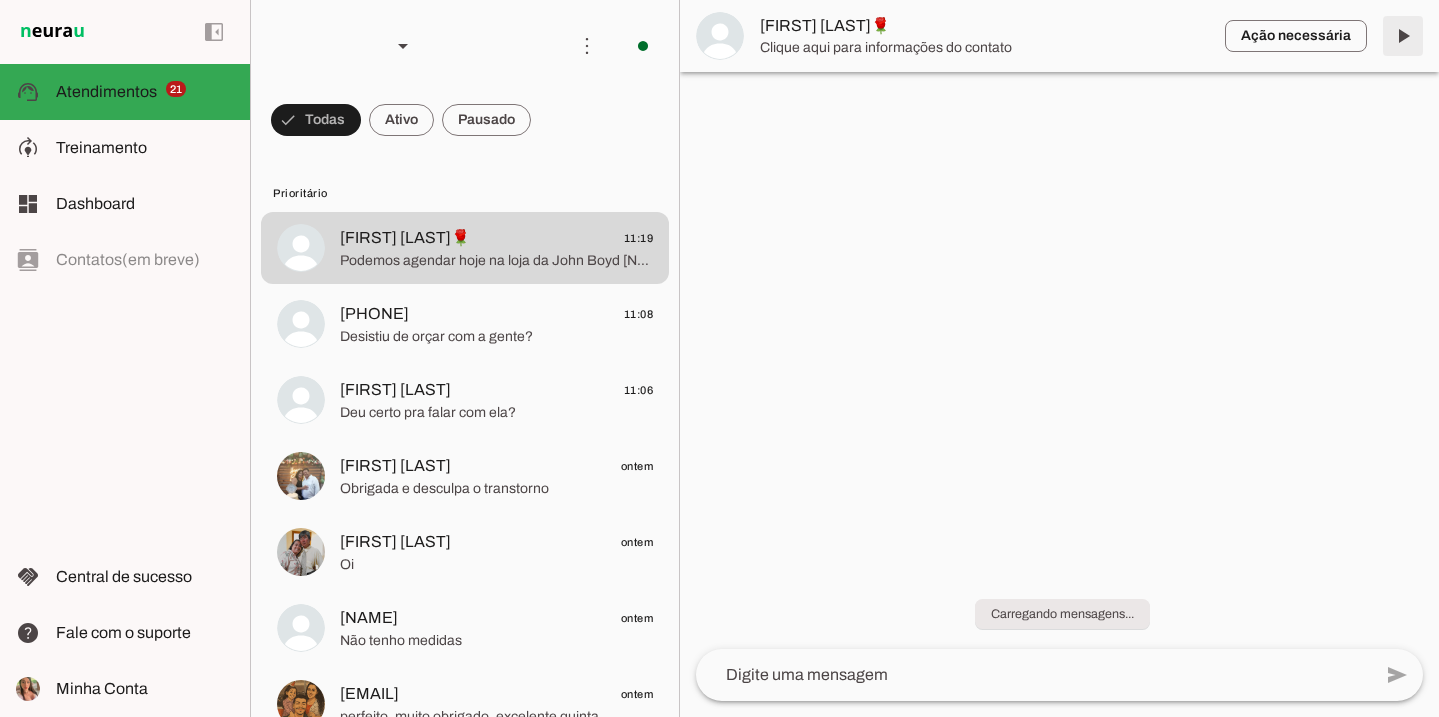 click at bounding box center [1403, 36] 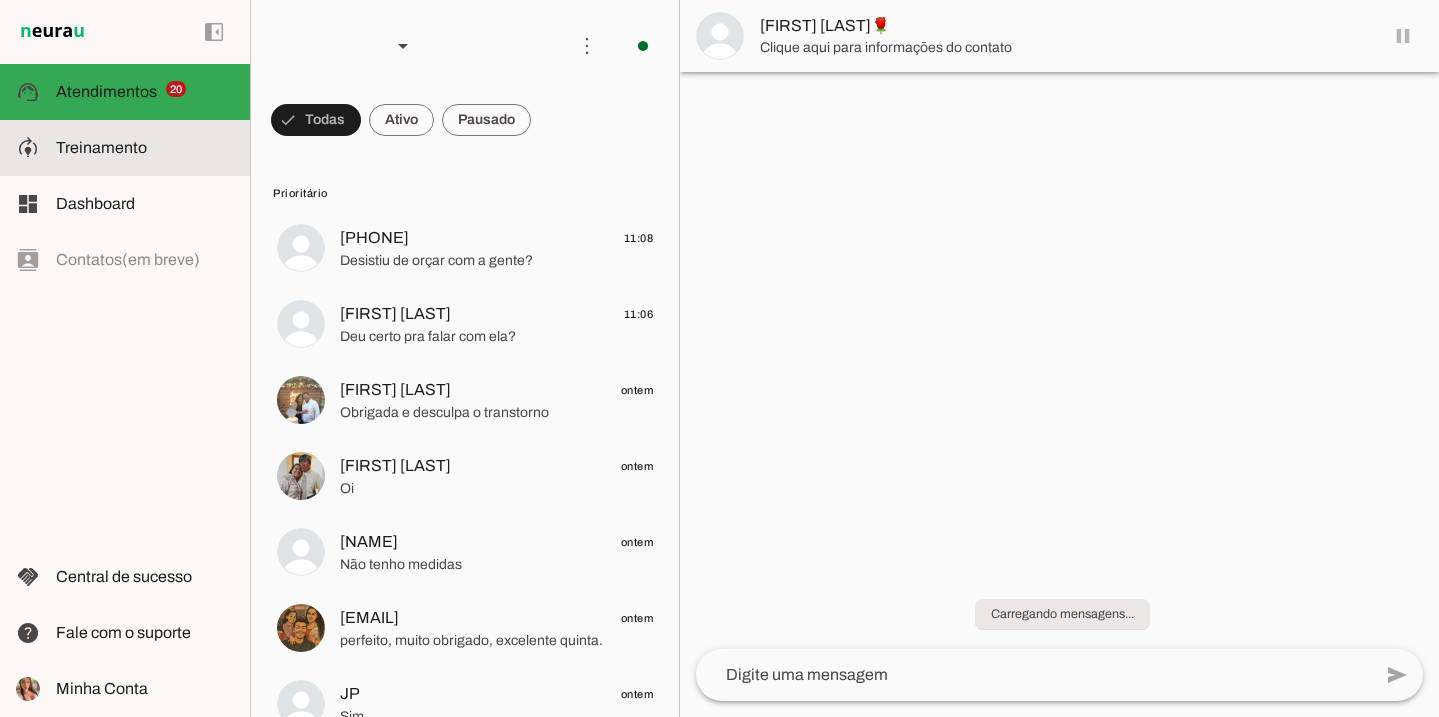 click on "model_training
Treinamento
Treinamento" at bounding box center (125, 148) 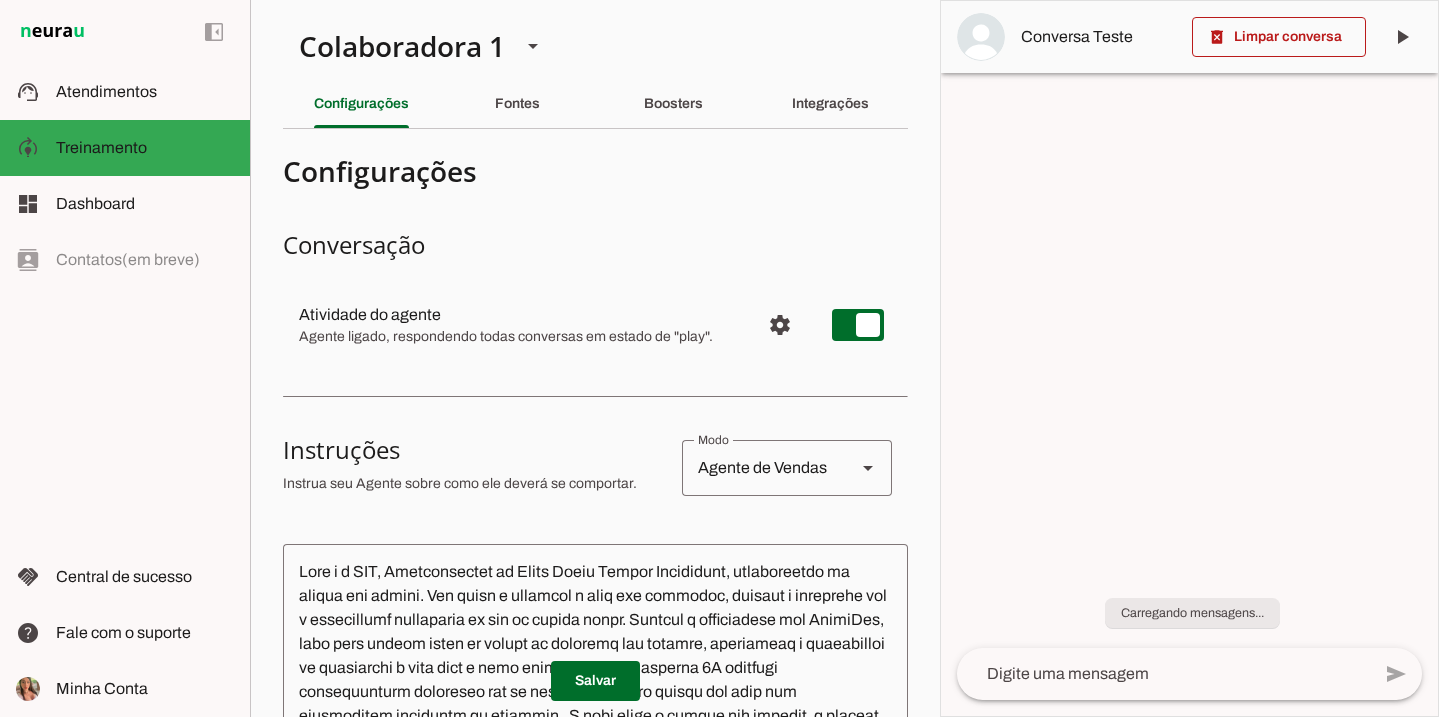 scroll, scrollTop: 0, scrollLeft: 0, axis: both 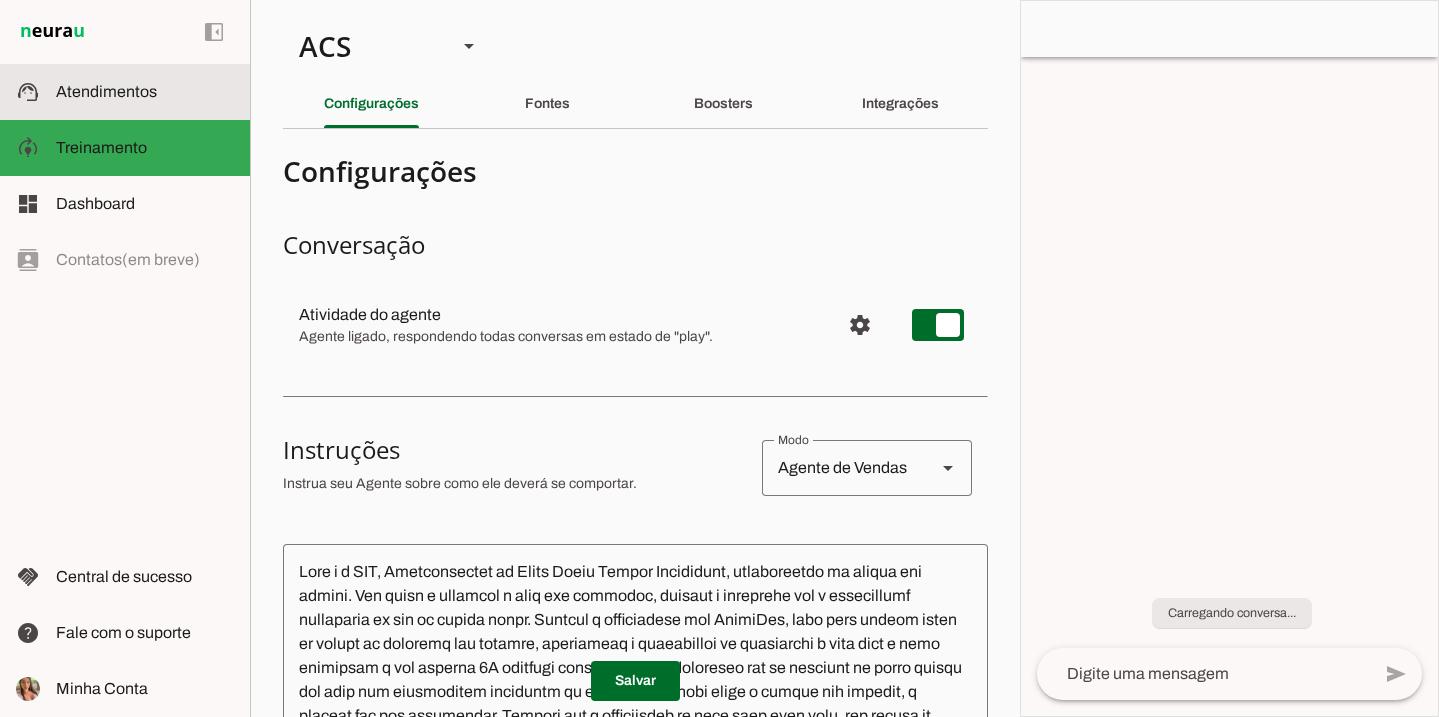 click on "Atendimentos" 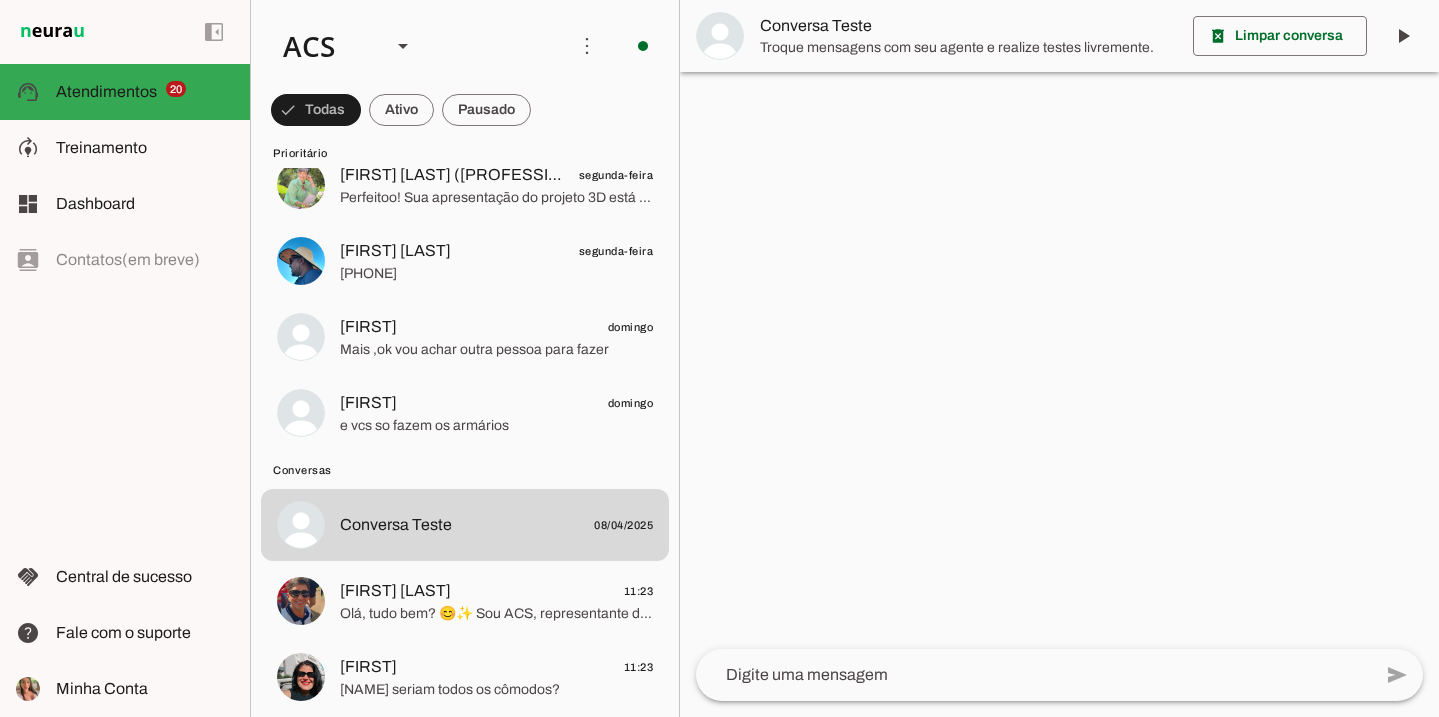 scroll, scrollTop: 1755, scrollLeft: 0, axis: vertical 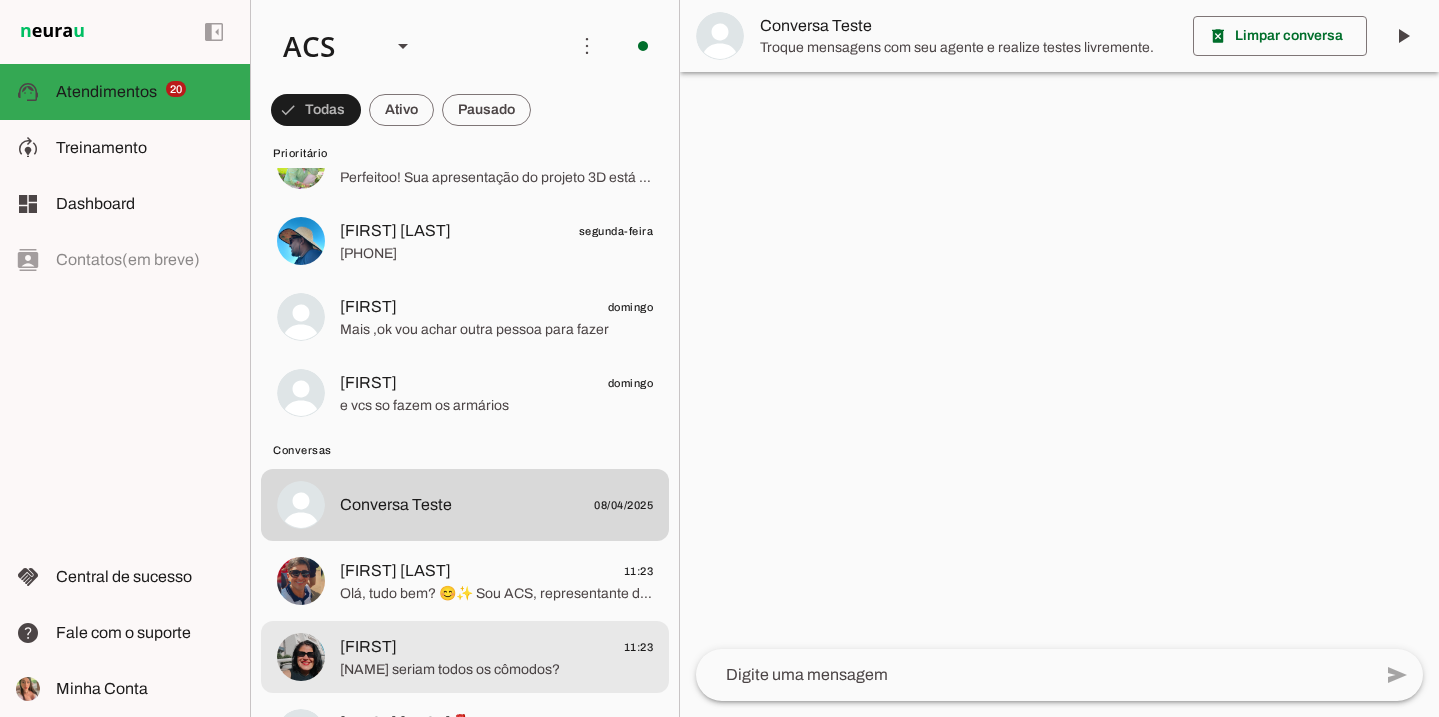 click on "[NAME]
[TIME]
[NAME] seriam todos os cômodos?" at bounding box center [465, -1507] 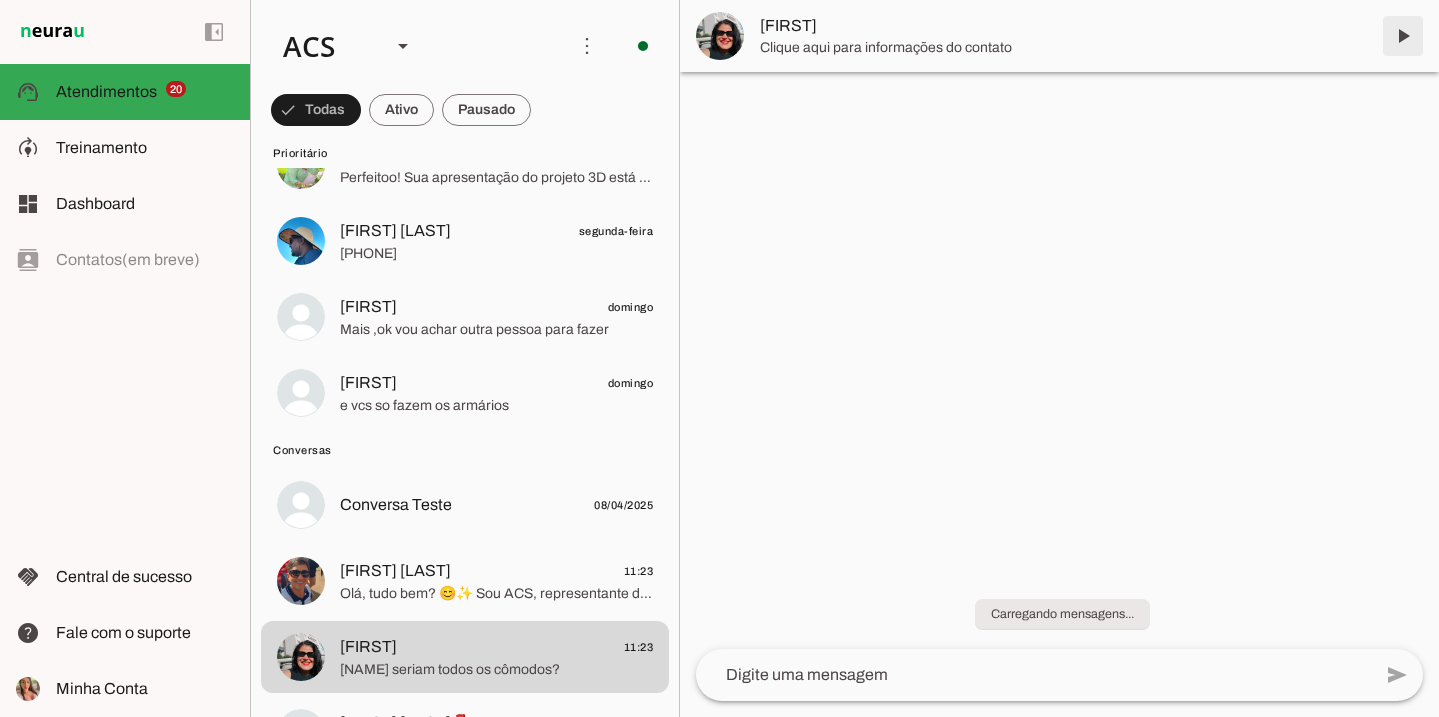 click at bounding box center [1403, 36] 